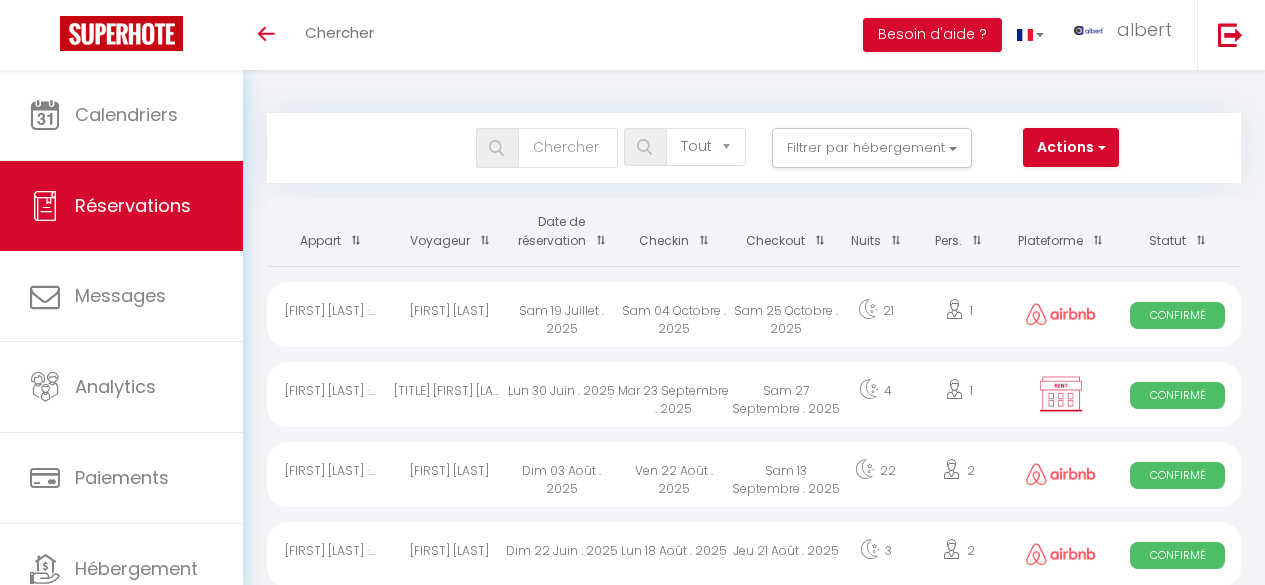select on "not_cancelled" 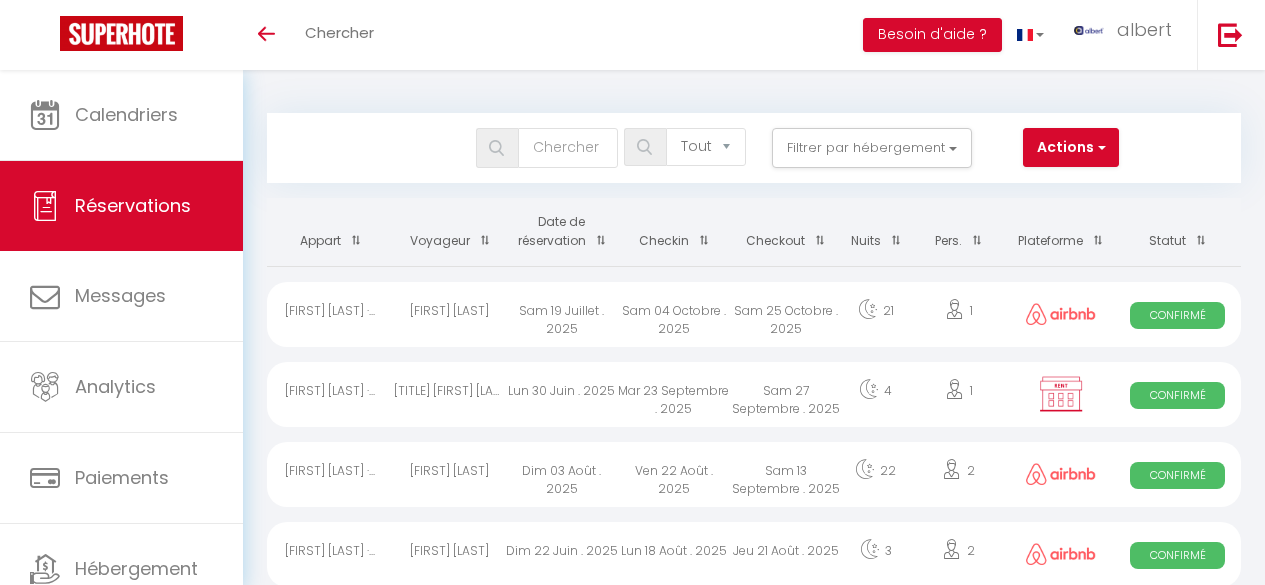 scroll, scrollTop: 0, scrollLeft: 0, axis: both 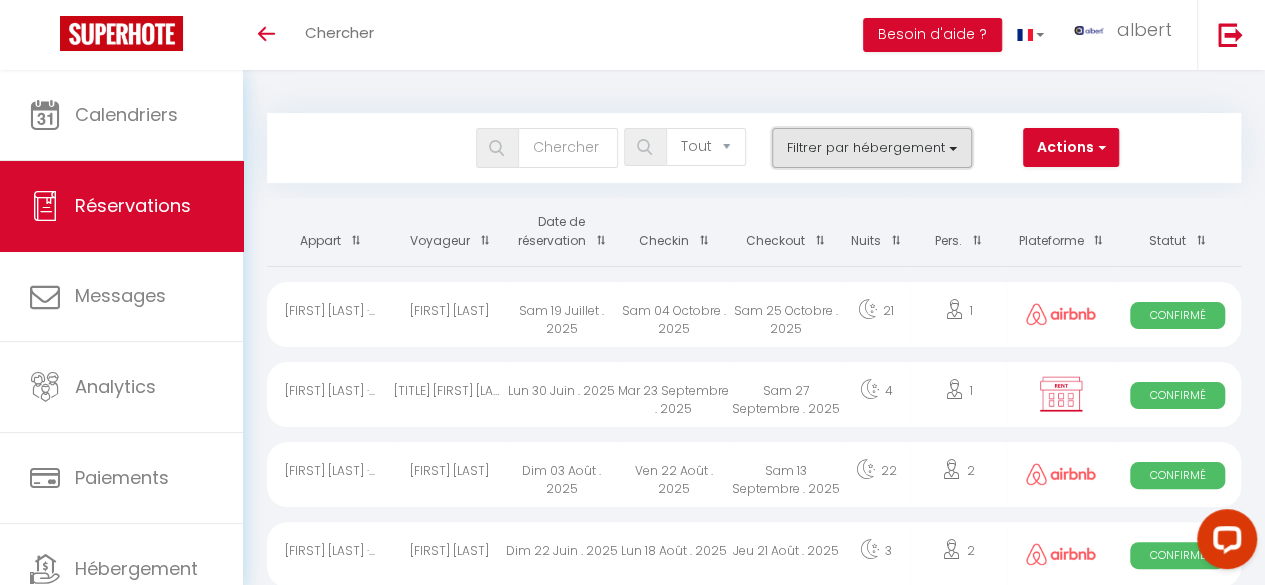 click on "Filtrer par hébergement" at bounding box center (872, 148) 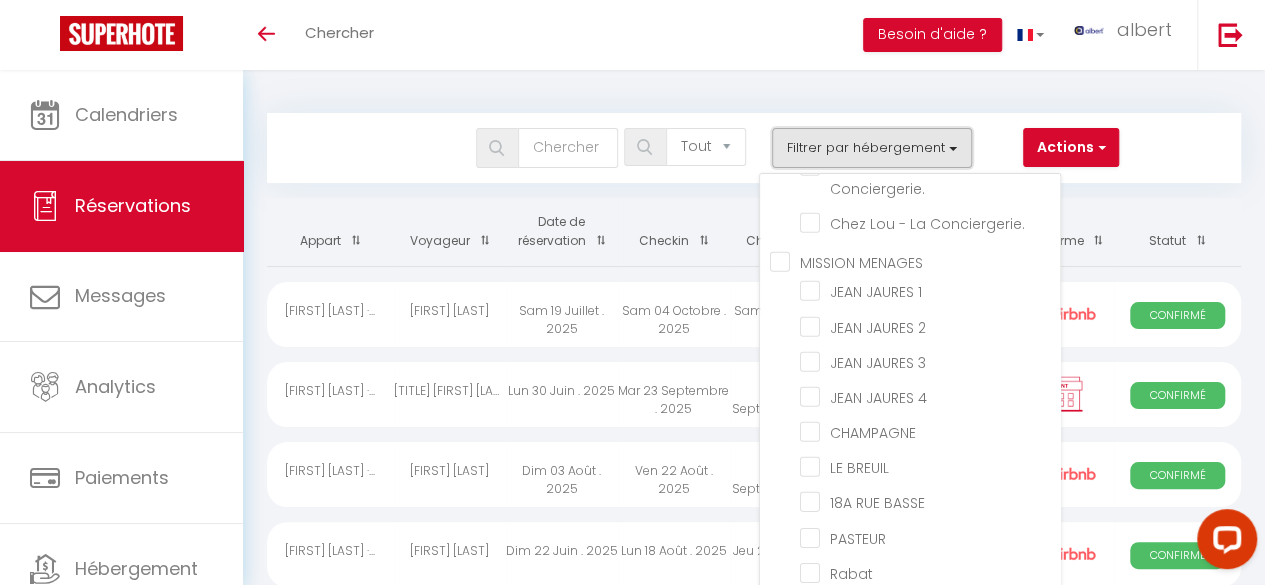 scroll, scrollTop: 22010, scrollLeft: 0, axis: vertical 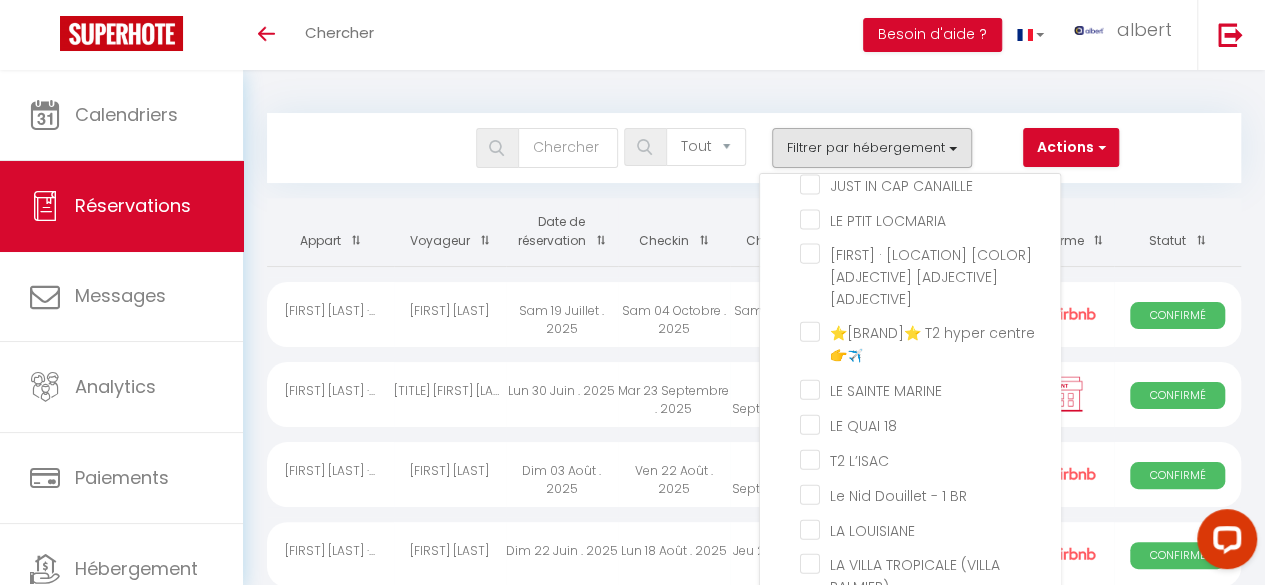 click on "[FIRST] [LAST] · [CITY] : [ADJECTIVE] [TYPE] [GENERAL] [GENERAL]" at bounding box center [930, 1050] 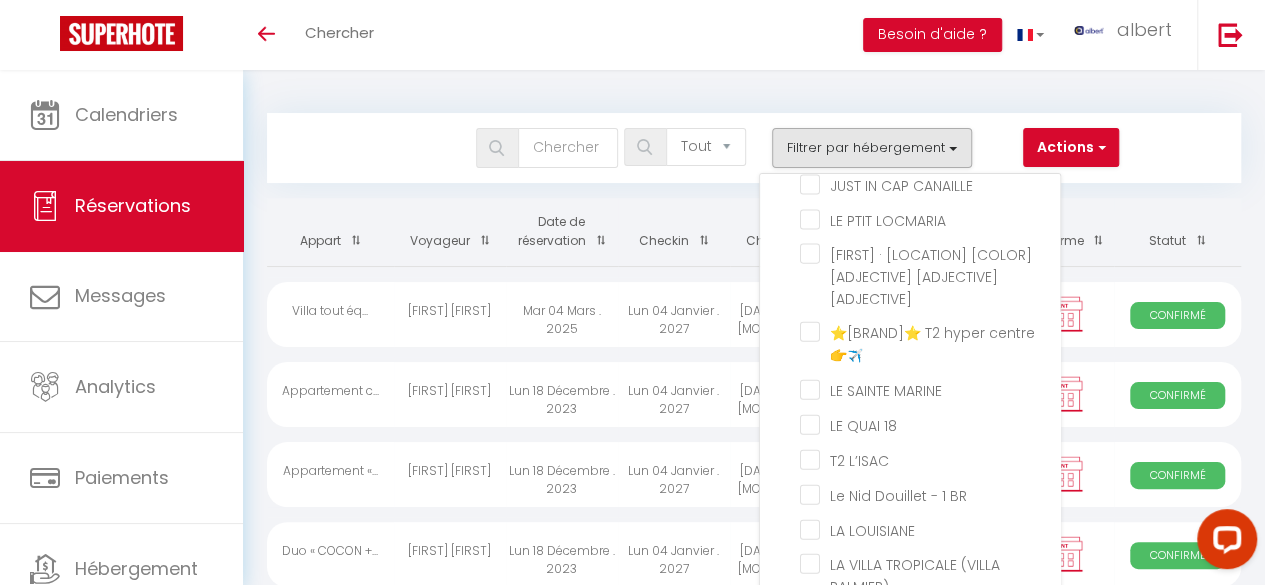 scroll, scrollTop: 13090, scrollLeft: 0, axis: vertical 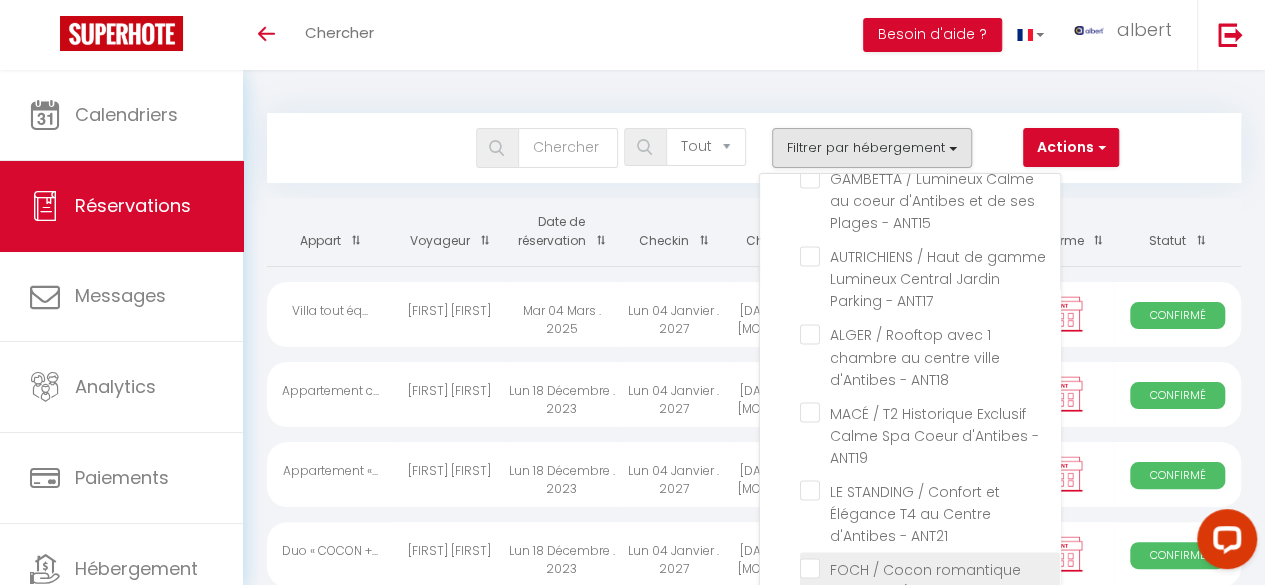click on "FOCH / Cocon romantique avec Spa À deux pas des vagues - ANT23" at bounding box center [930, 568] 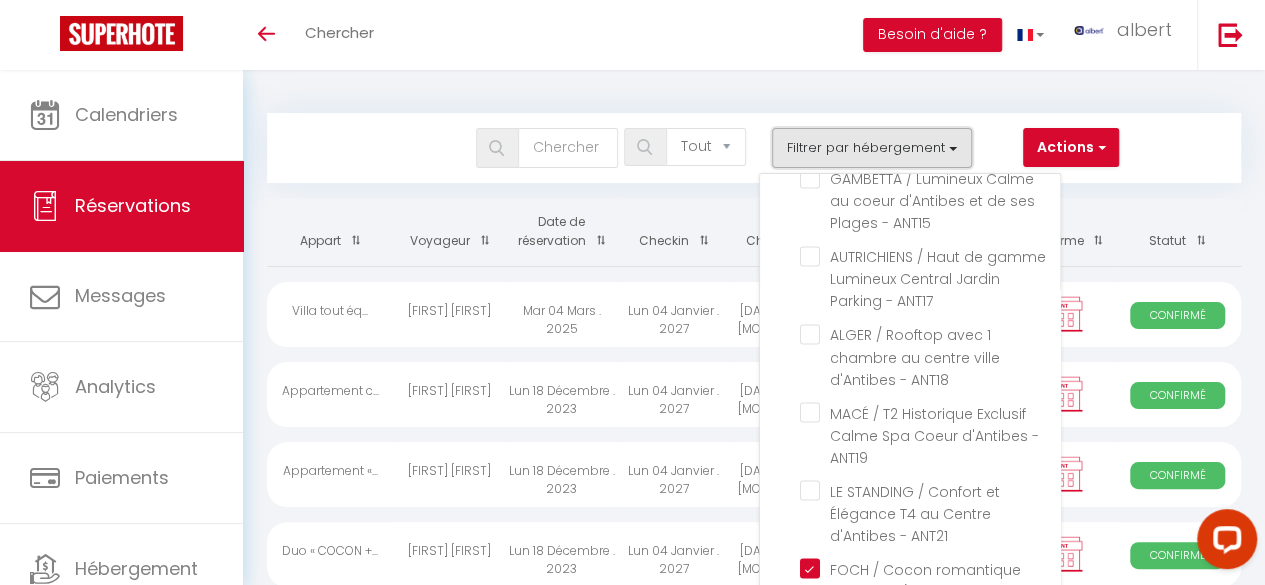 click on "Filtrer par hébergement" at bounding box center [872, 148] 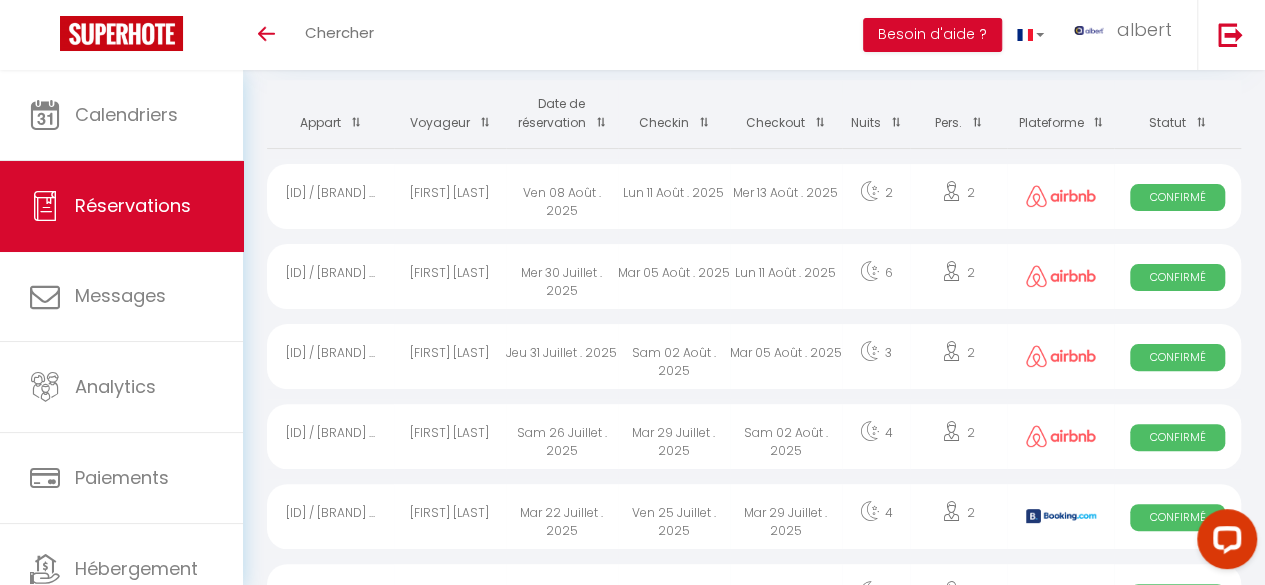 scroll, scrollTop: 116, scrollLeft: 0, axis: vertical 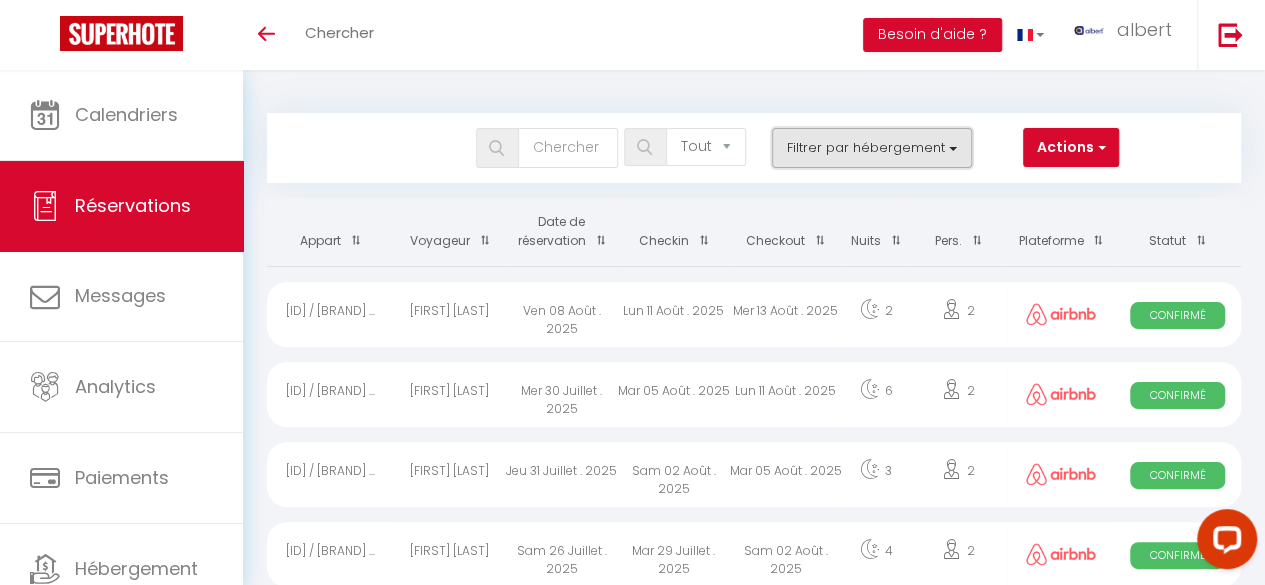 click on "Filtrer par hébergement" at bounding box center [872, 148] 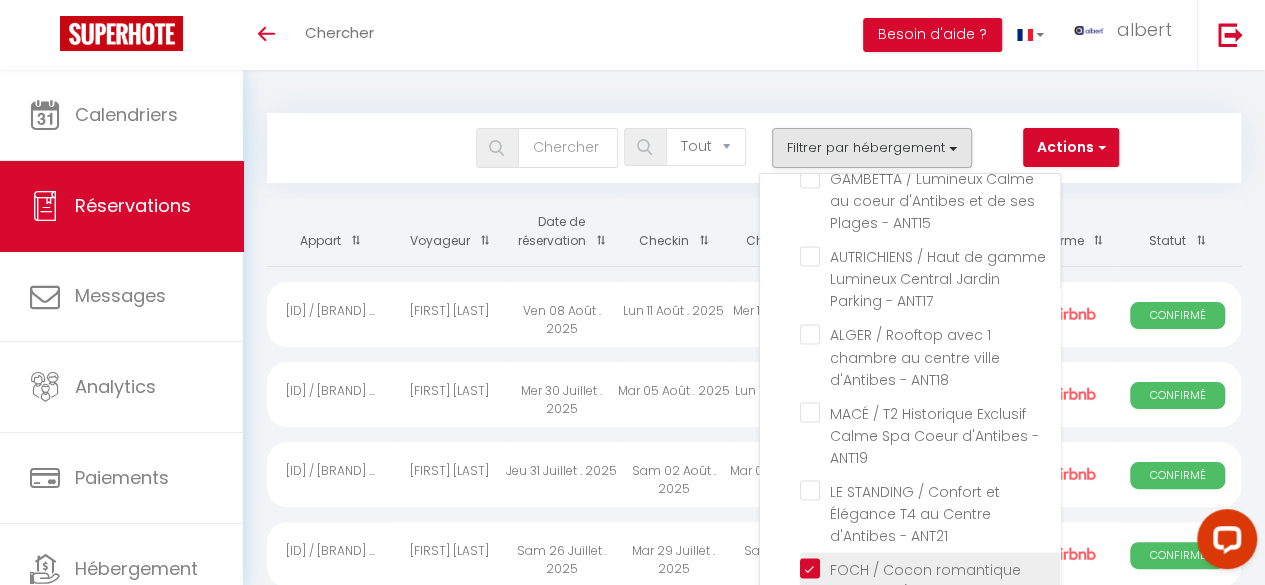 click on "FOCH / Cocon romantique avec Spa À deux pas des vagues - ANT23" at bounding box center [930, 568] 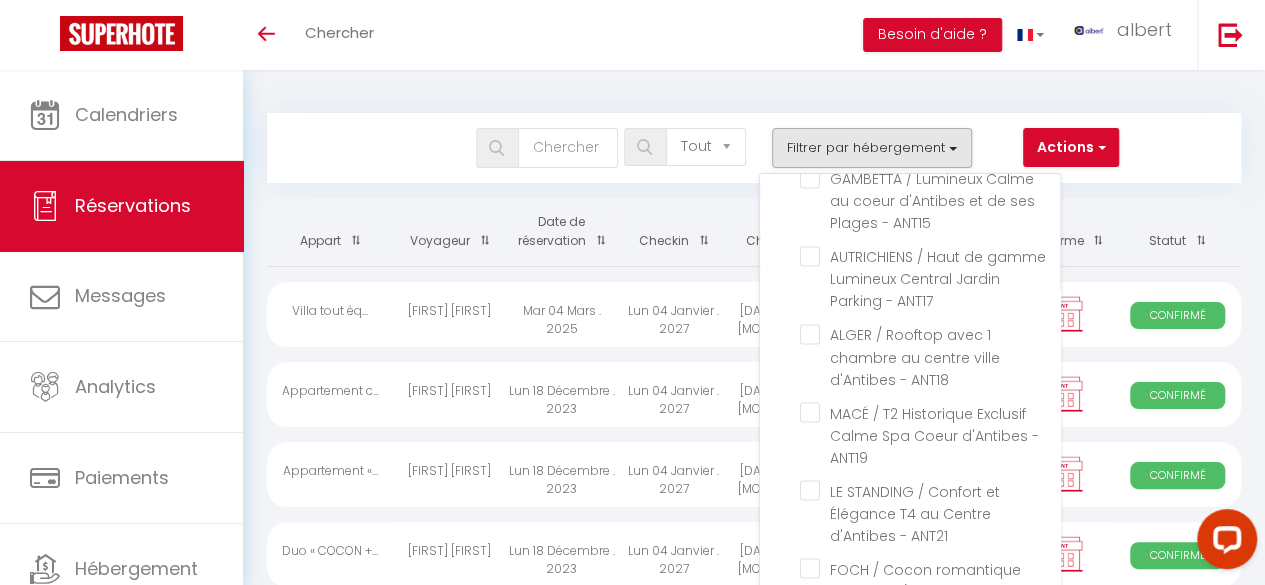 scroll, scrollTop: 13392, scrollLeft: 0, axis: vertical 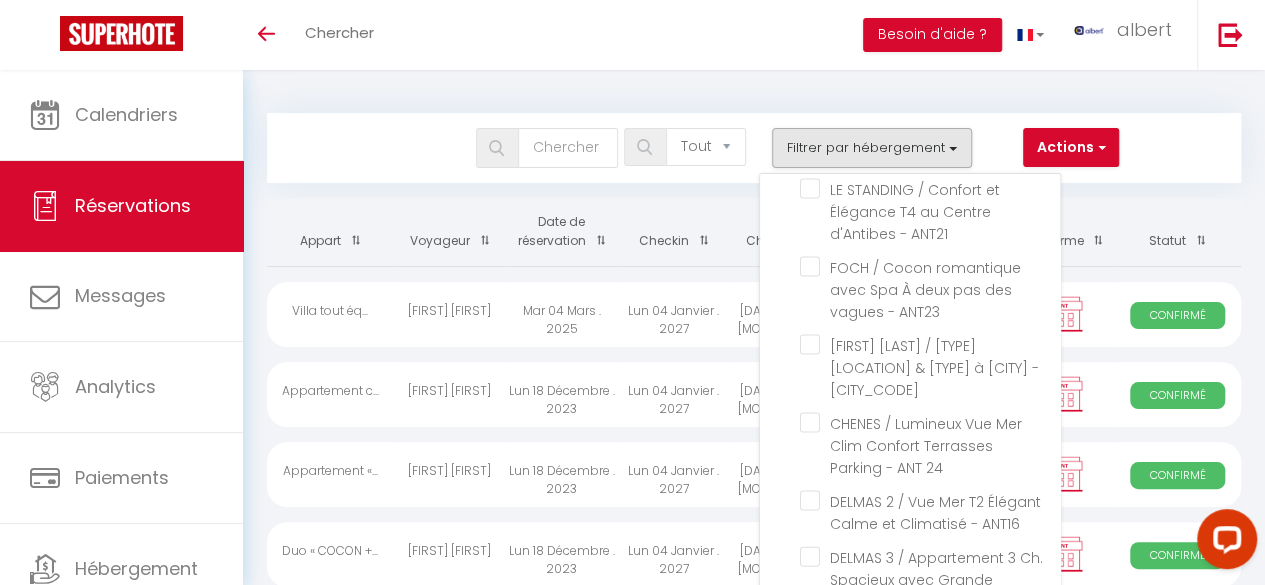 click on "CHATAIGNIER / Magnifique studio avec jardin - ANT02" at bounding box center (930, 634) 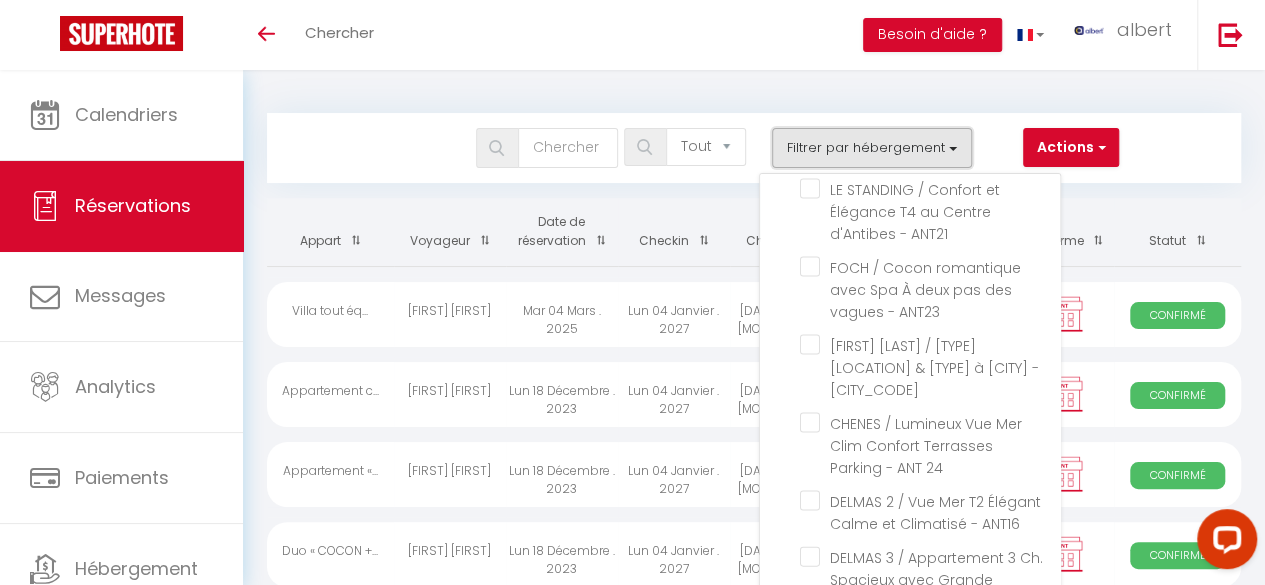 click on "Filtrer par hébergement" at bounding box center (872, 148) 